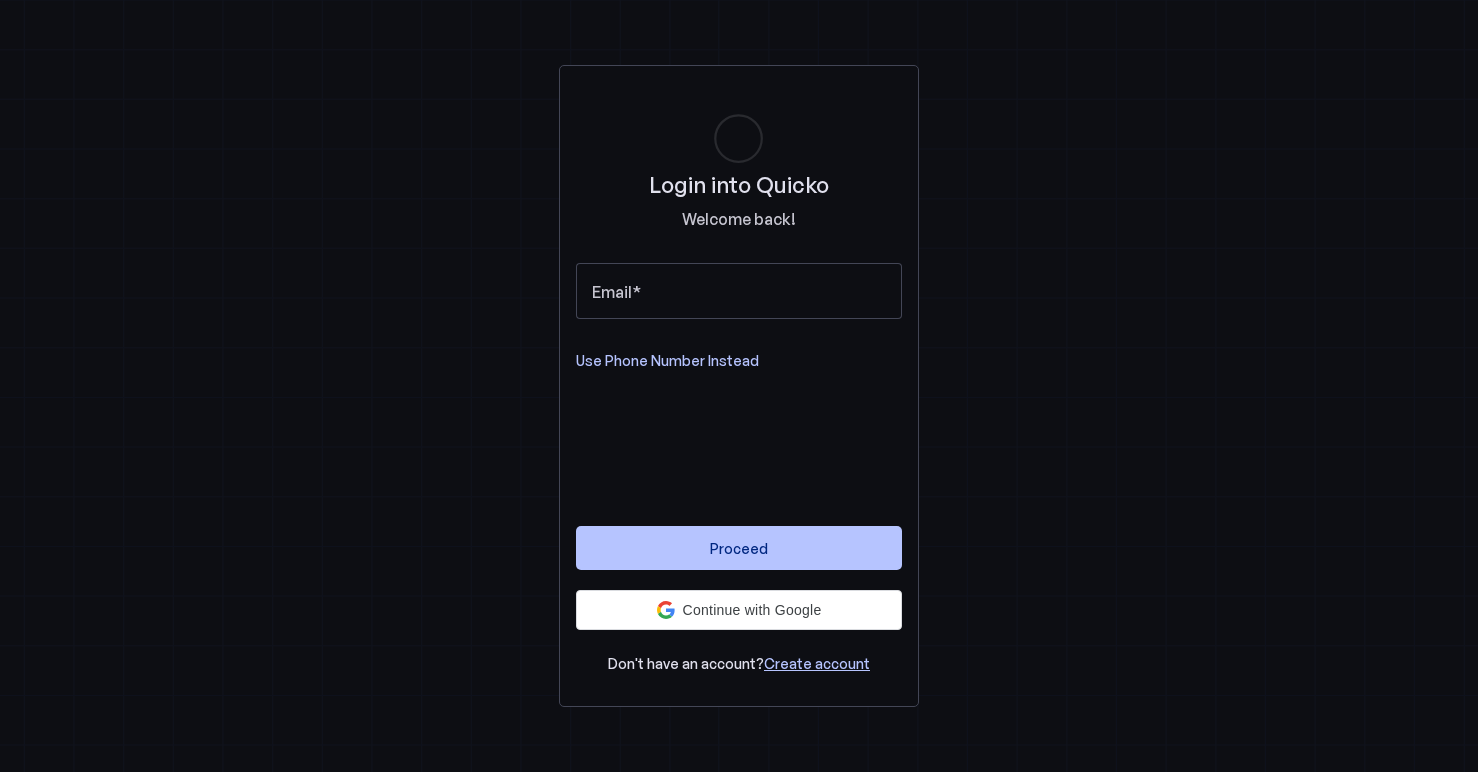 scroll, scrollTop: 0, scrollLeft: 0, axis: both 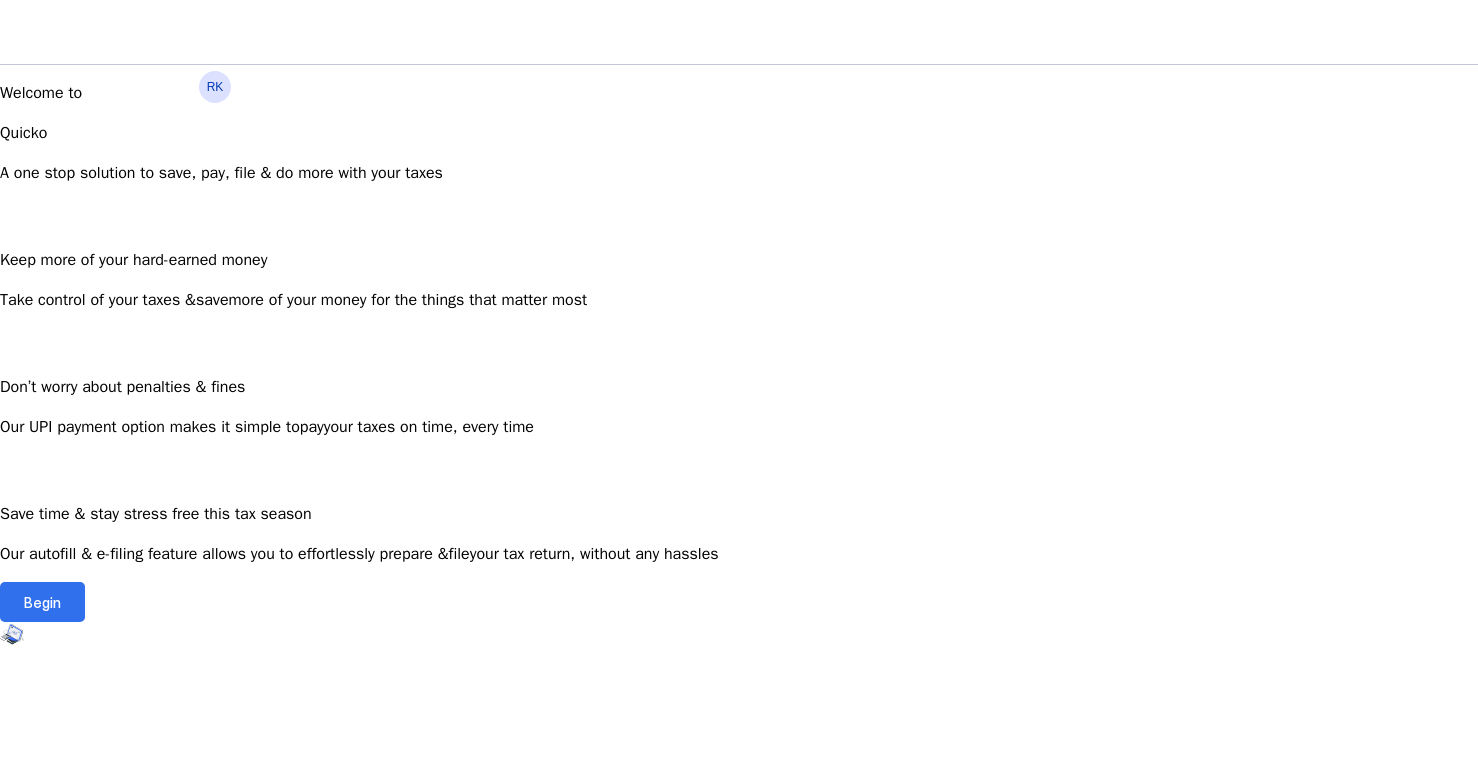 click at bounding box center (42, 602) 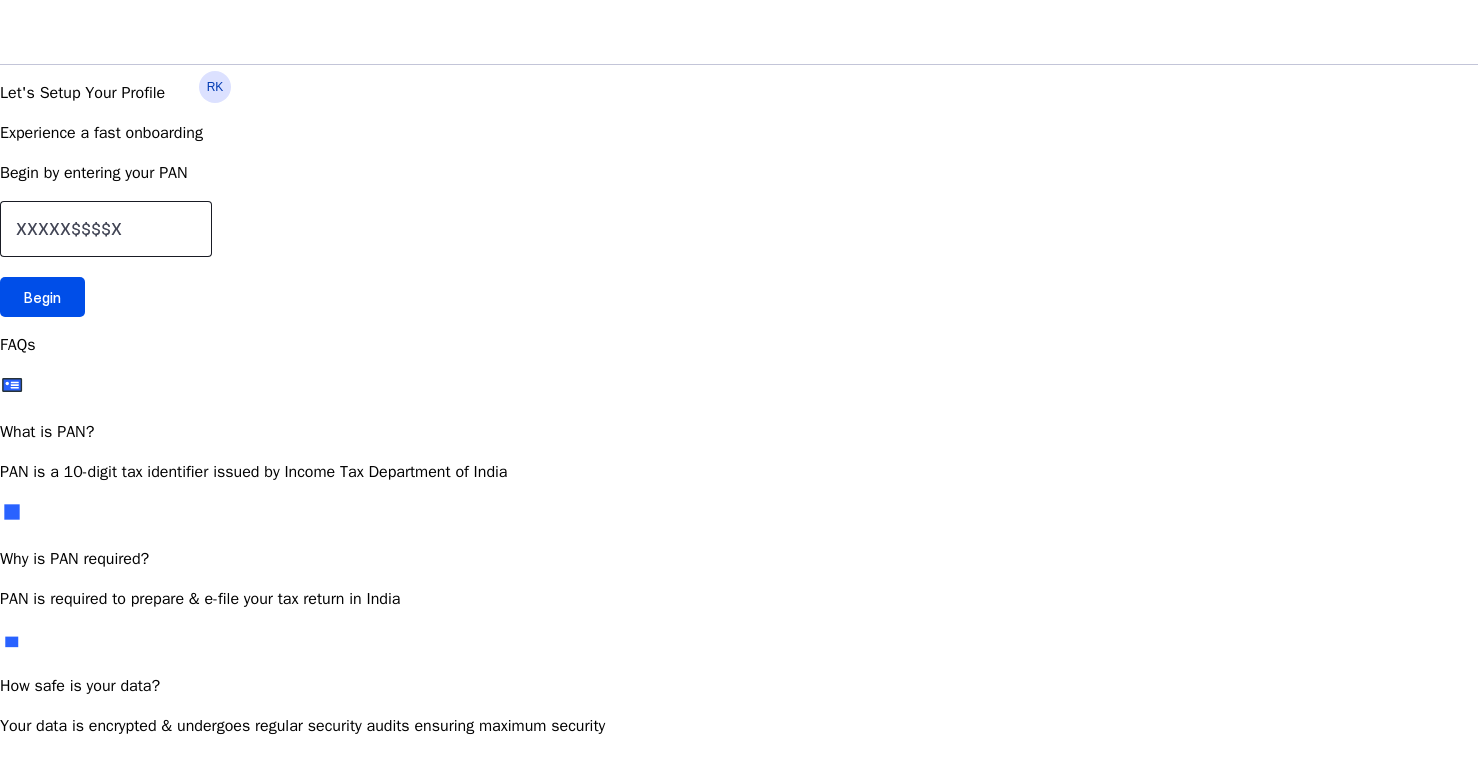 click at bounding box center [106, 229] 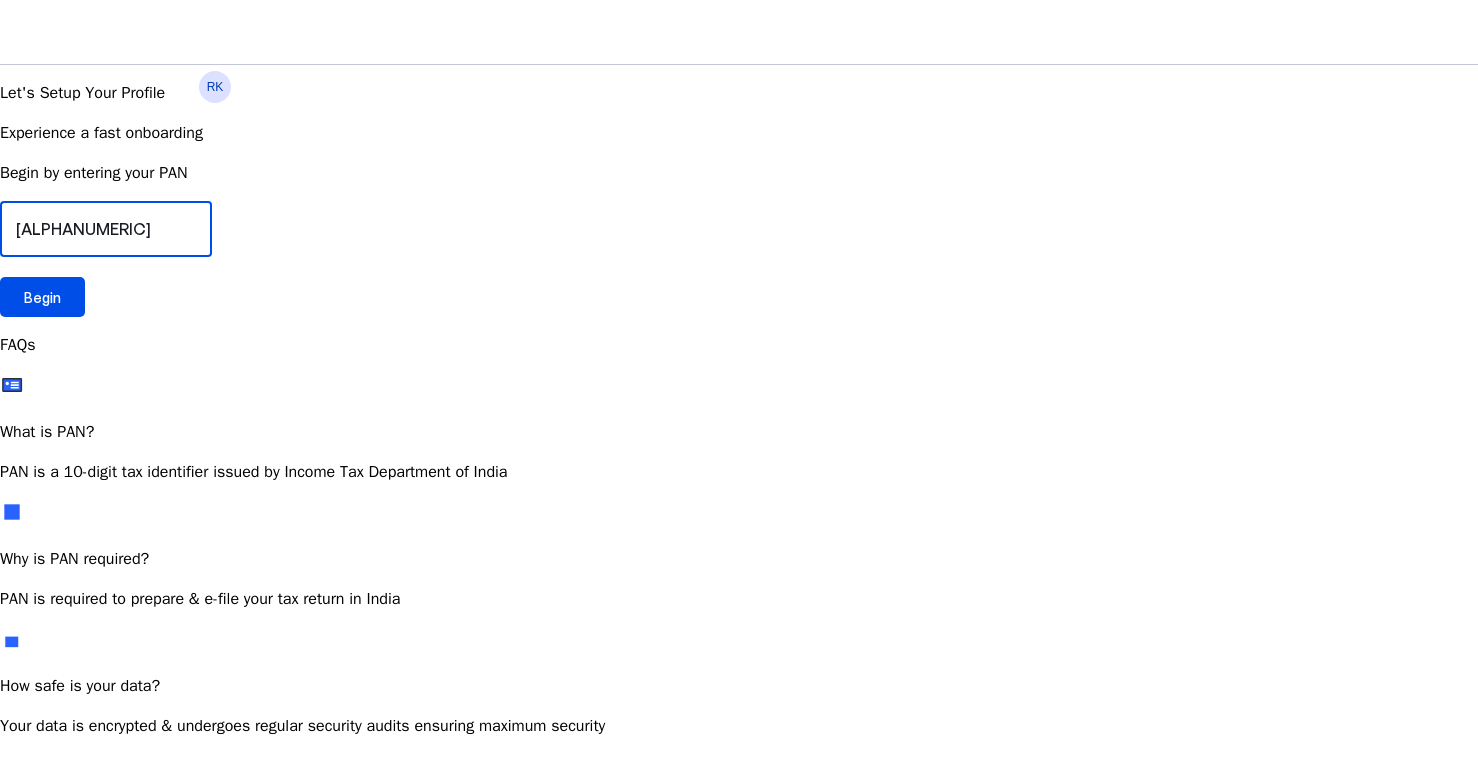 type on "[ALPHANUMERIC]" 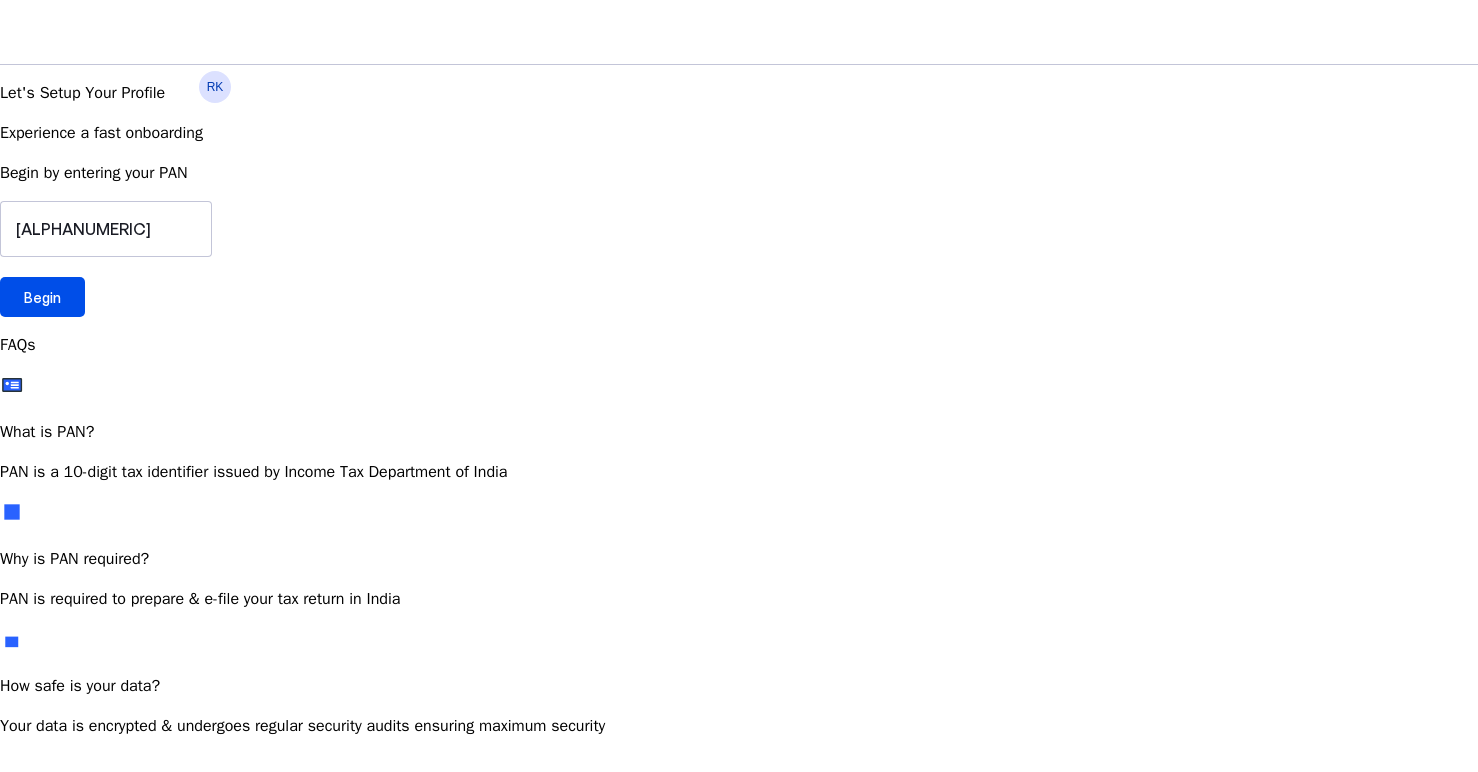 click on "[NAME] Begin" at bounding box center [739, 259] 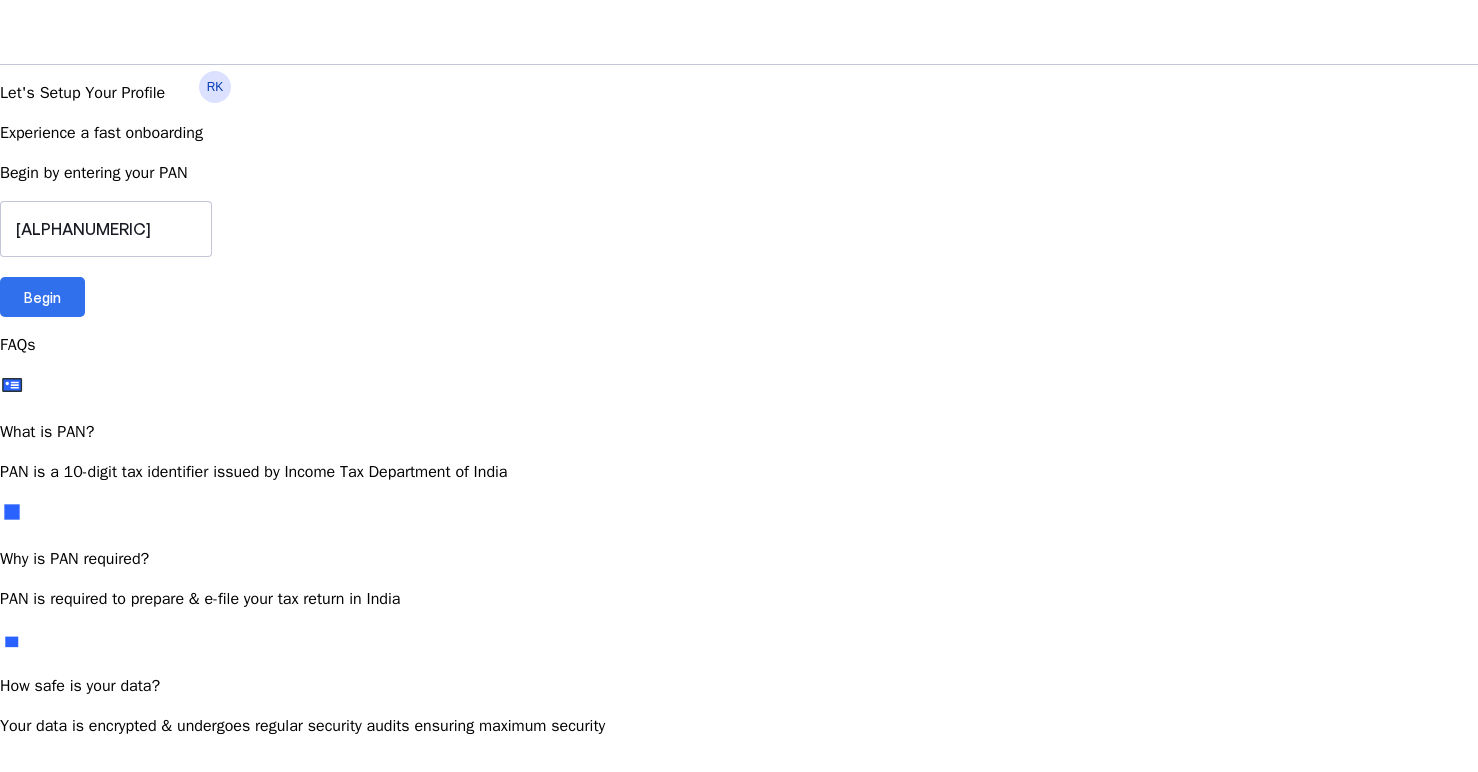 click at bounding box center (42, 297) 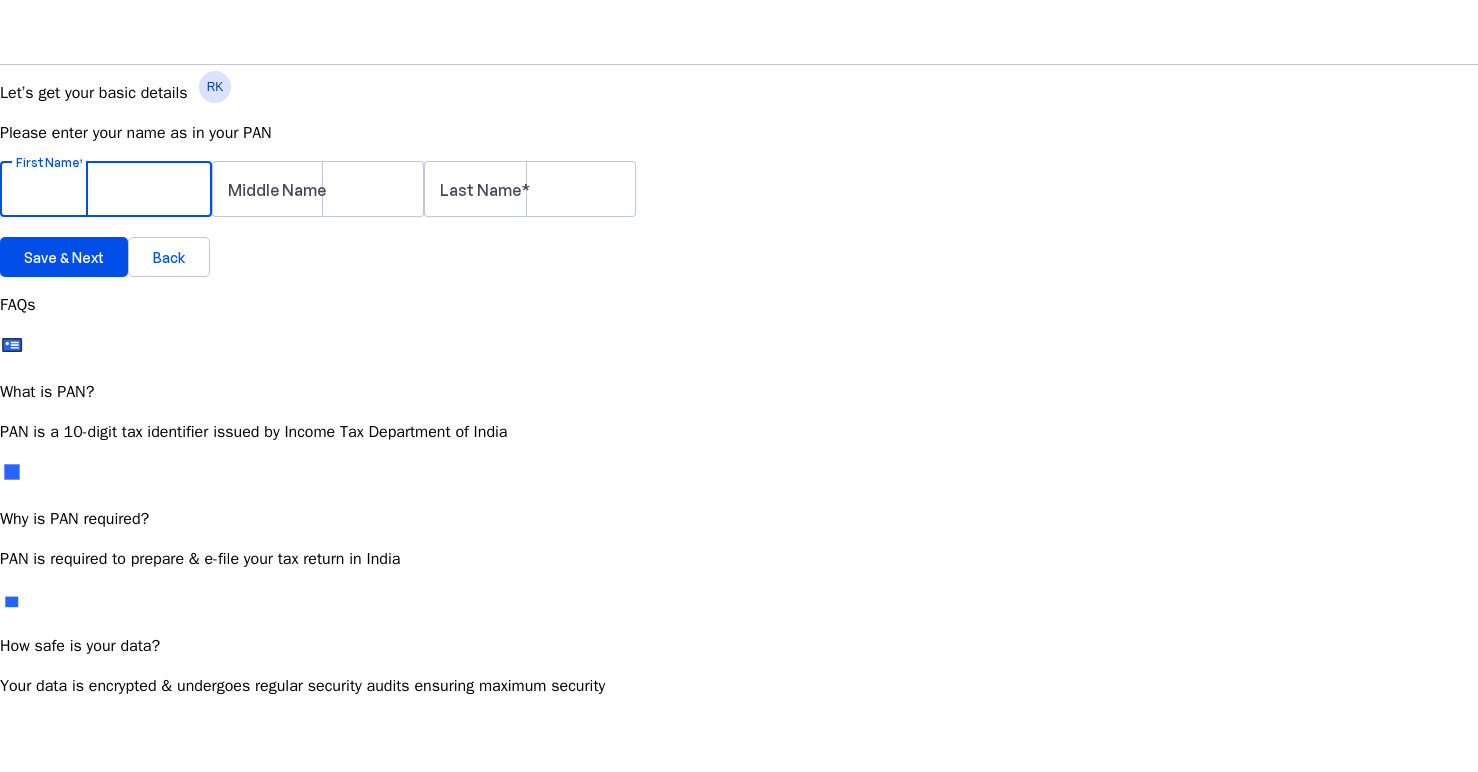 click on "First Name" at bounding box center [106, 189] 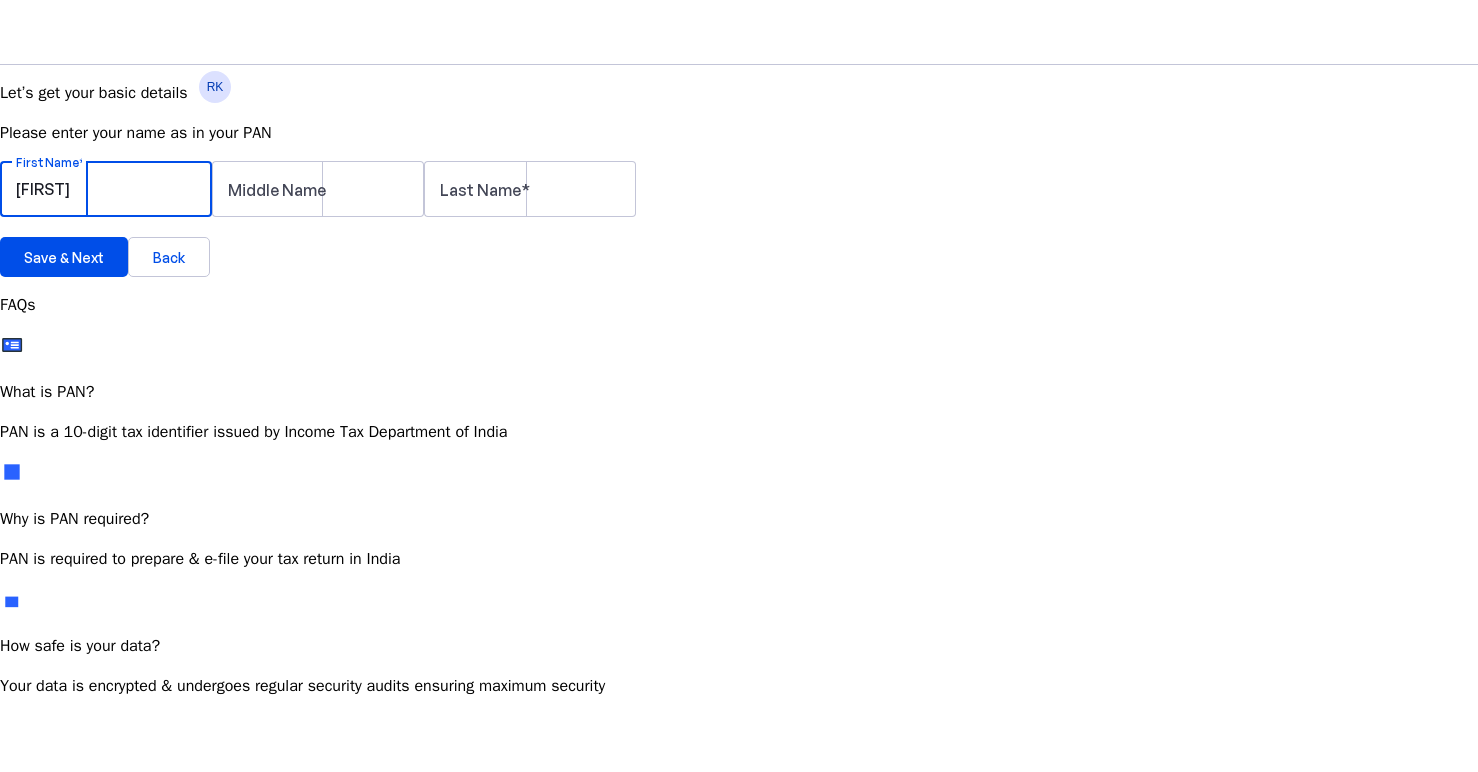 type on "[FIRST]" 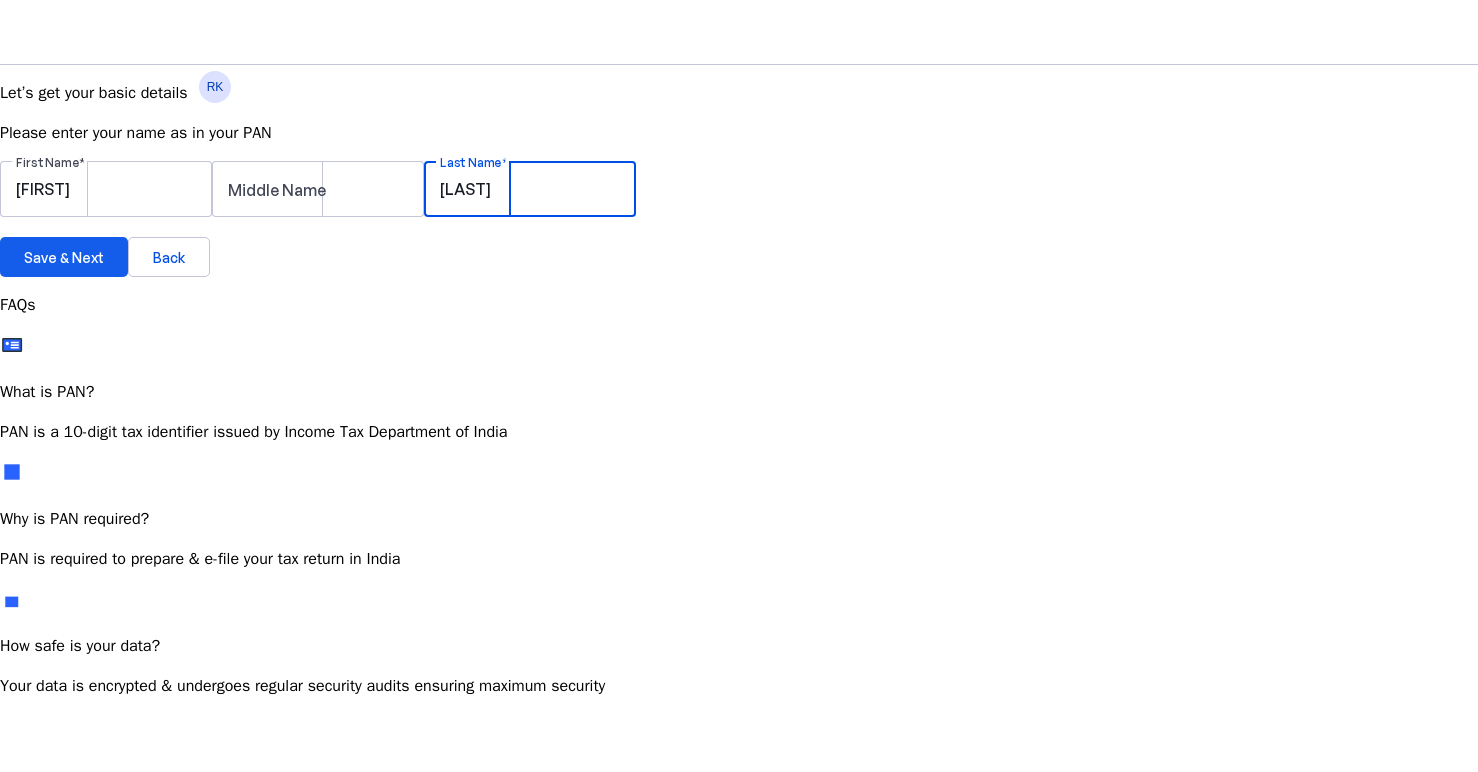 type on "[LAST]" 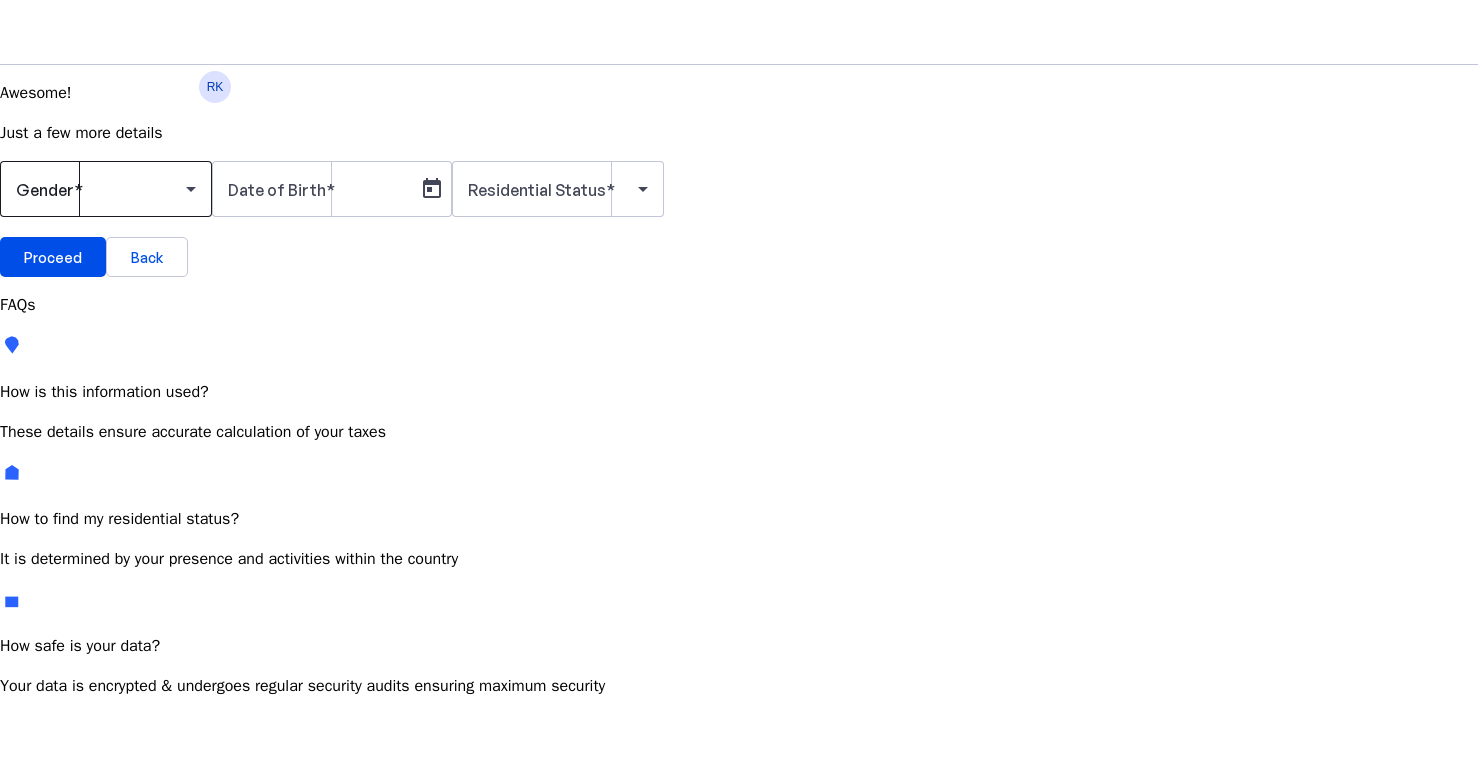 click at bounding box center (101, 189) 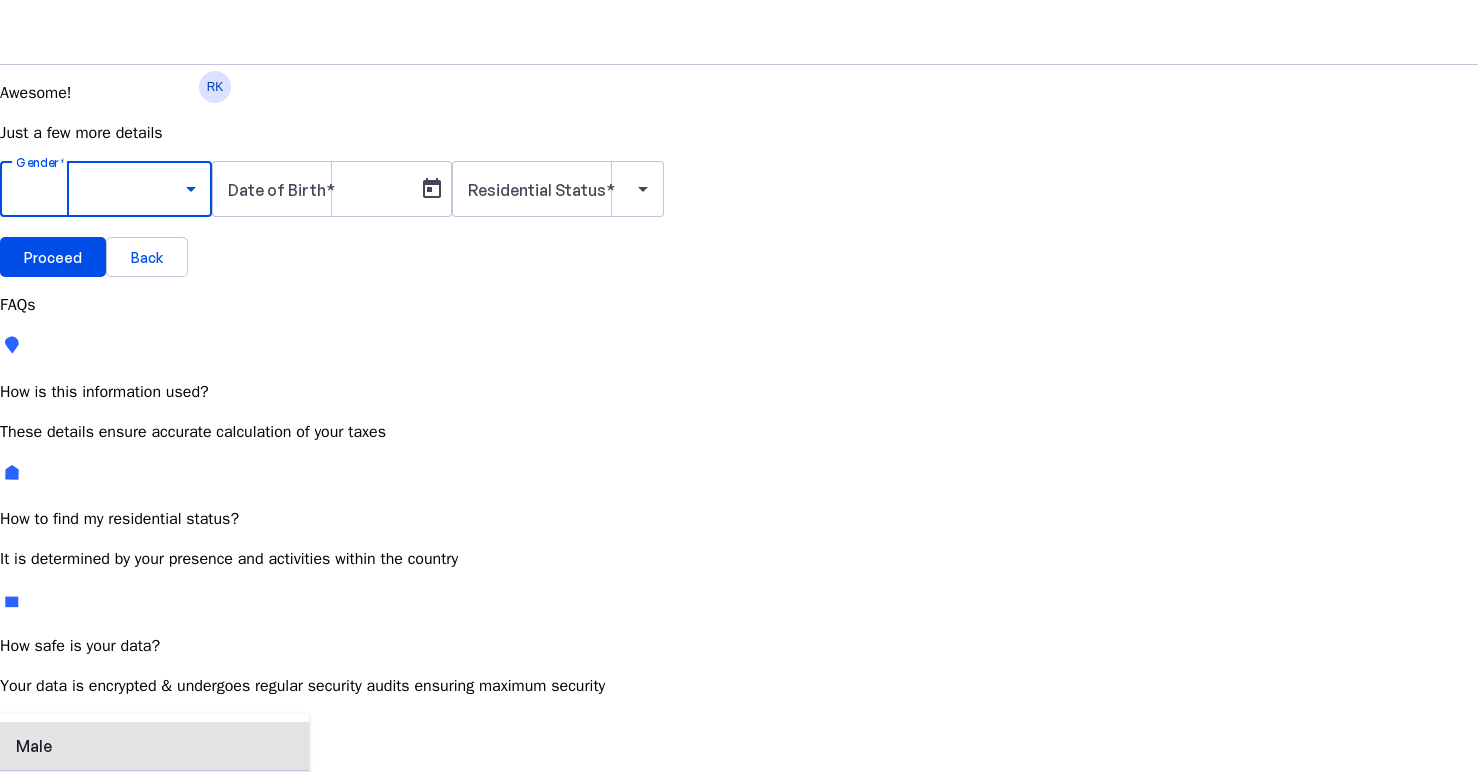 click on "Female" at bounding box center [154, 795] 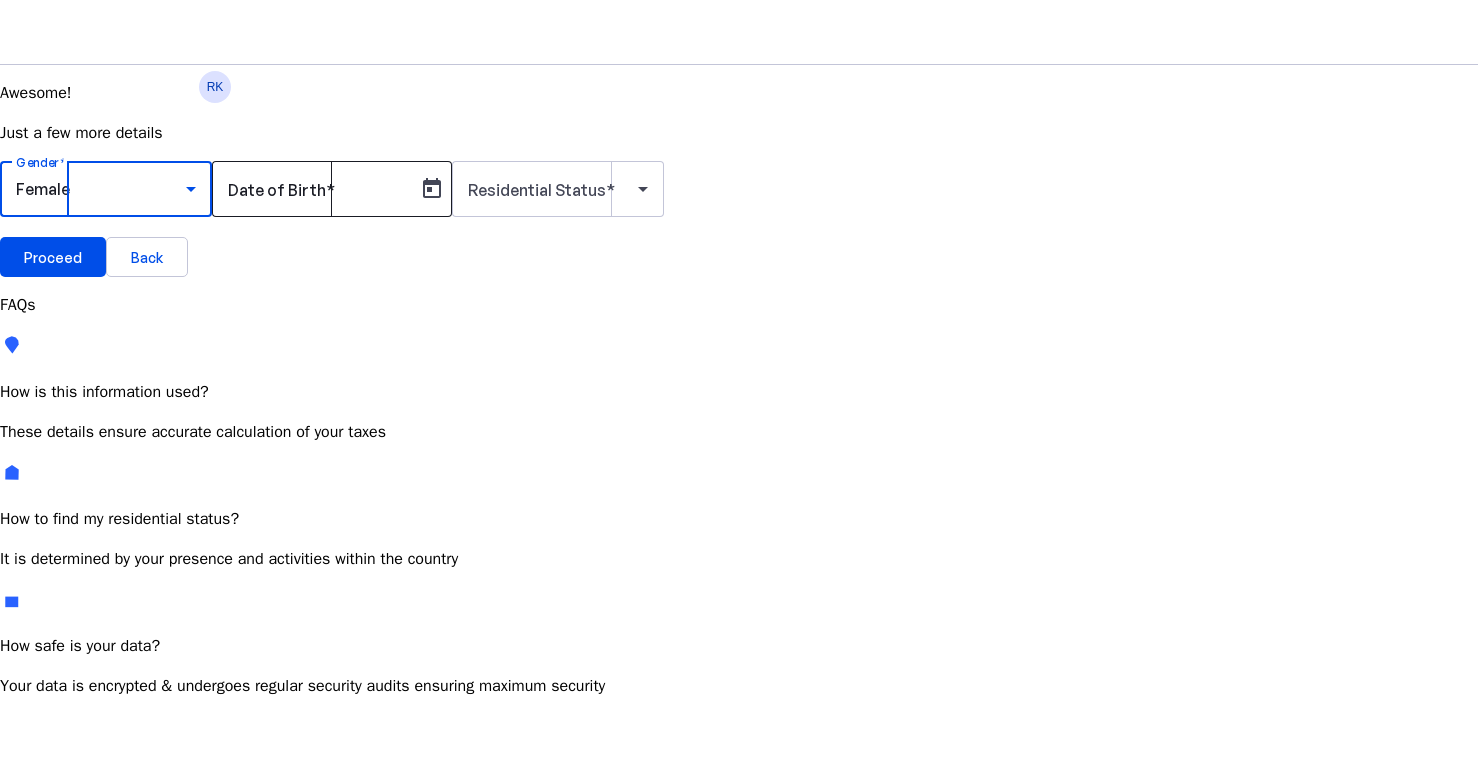 click at bounding box center (318, 189) 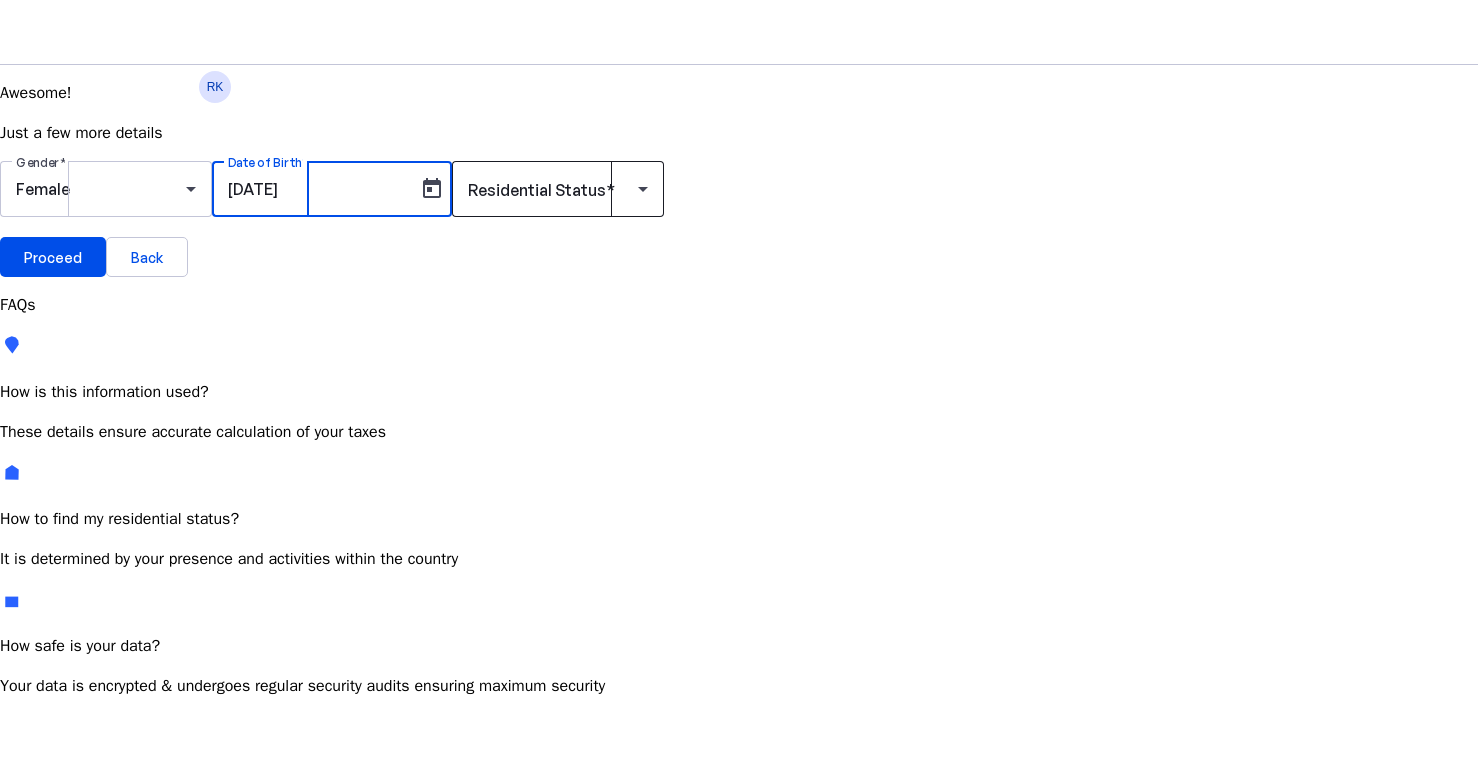 type on "[DATE]" 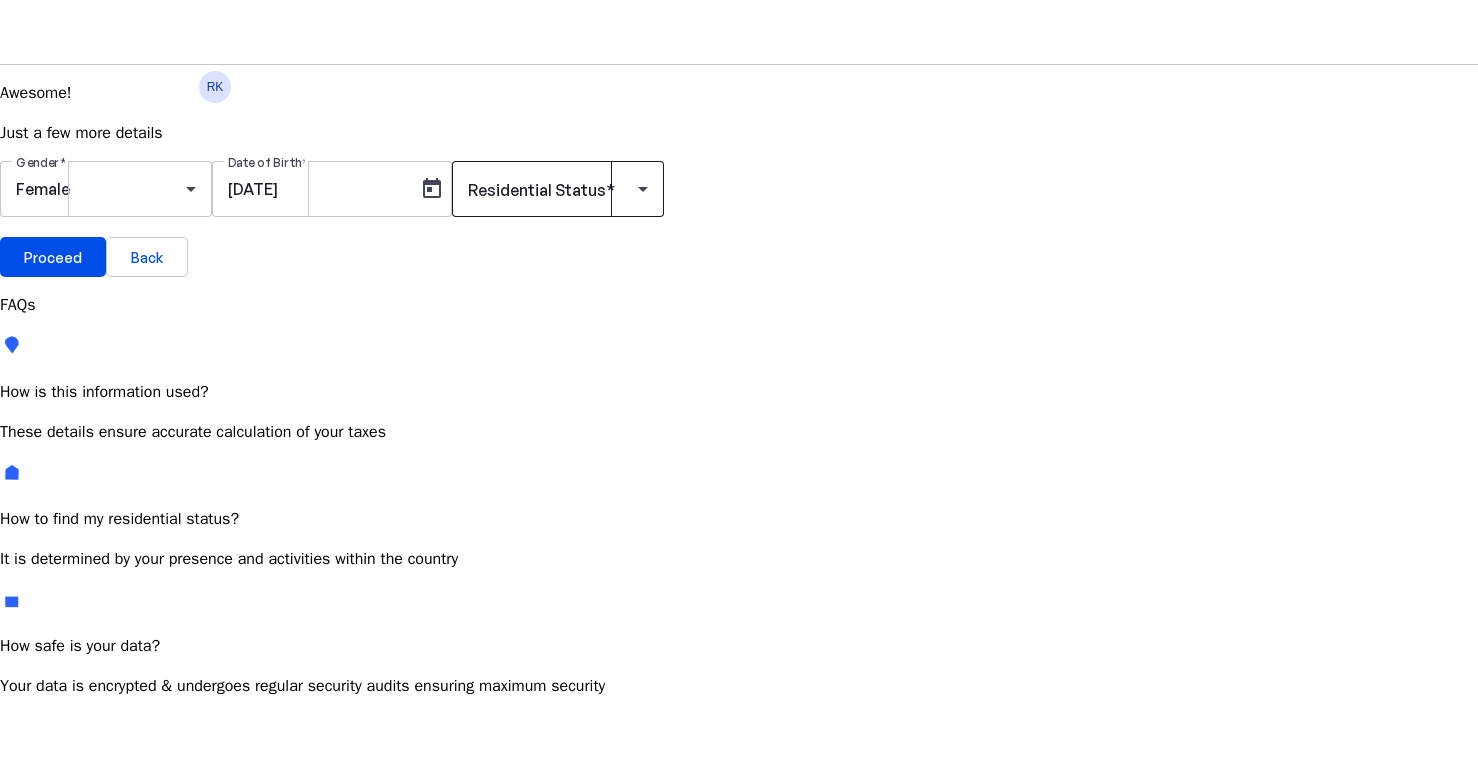 click on "Residential Status" at bounding box center [537, 190] 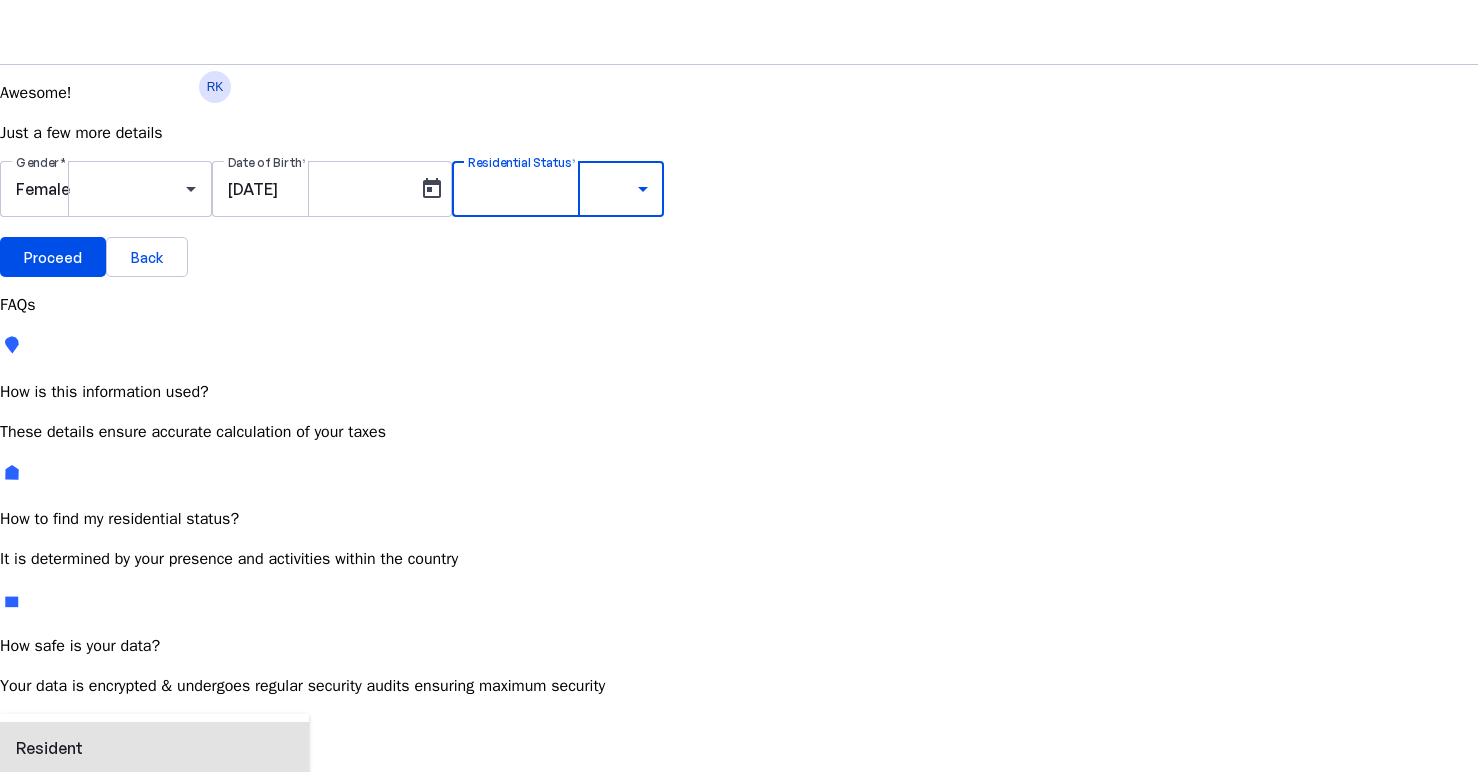 click on "Resident" at bounding box center (72, 748) 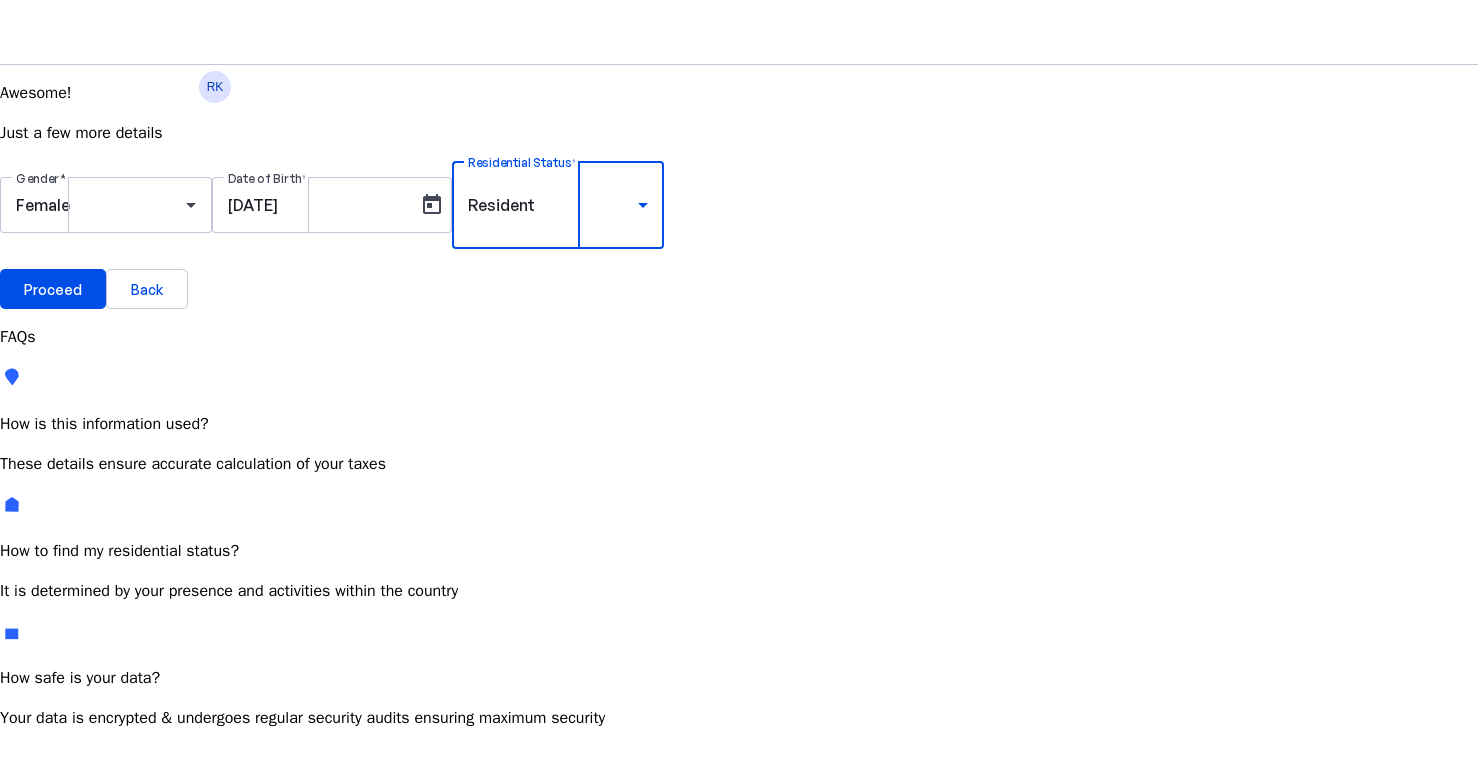 click on "Awesome! Just a few more details Gender Female Date of Birth [DATE] Residential Status Resident Proceed Back" at bounding box center [739, 195] 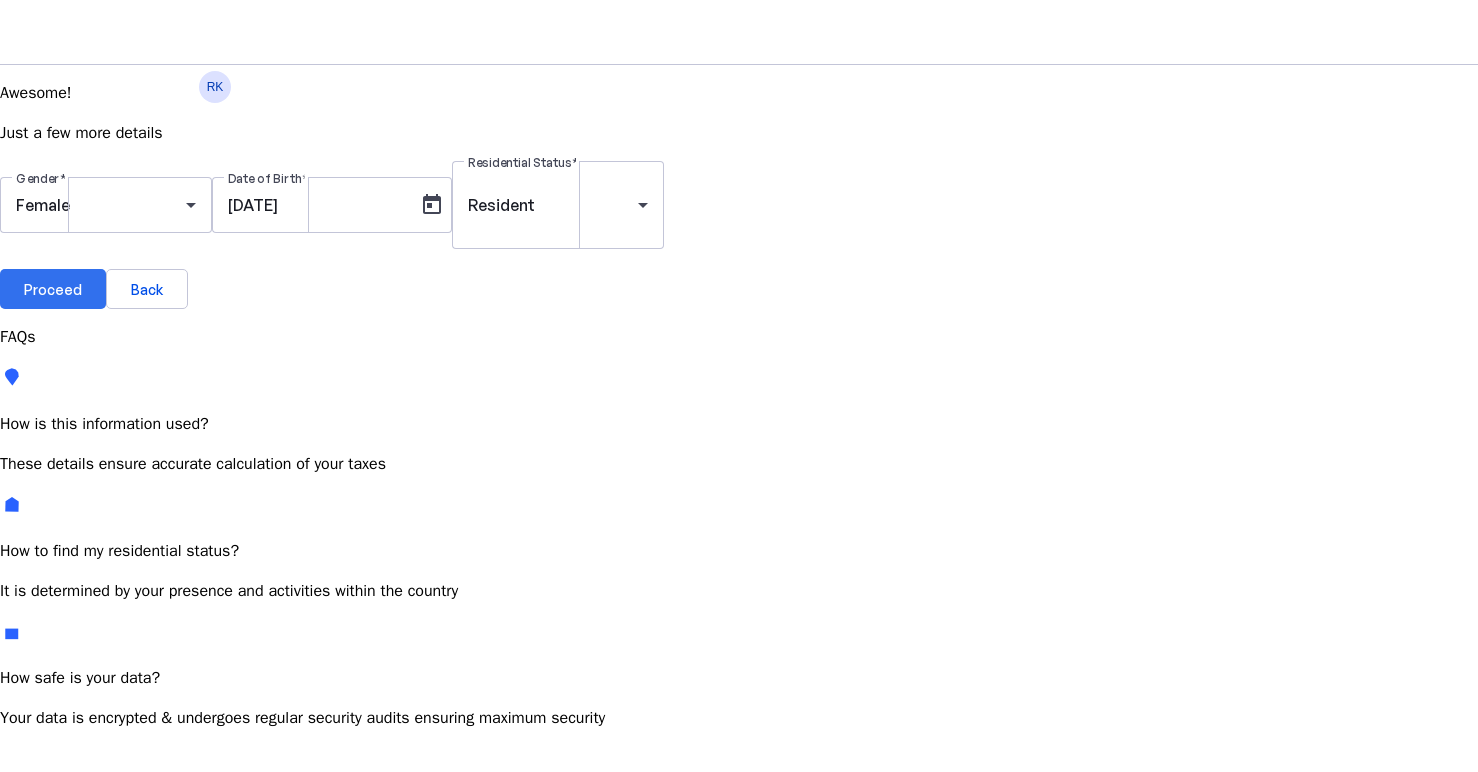 click on "Proceed" at bounding box center (53, 289) 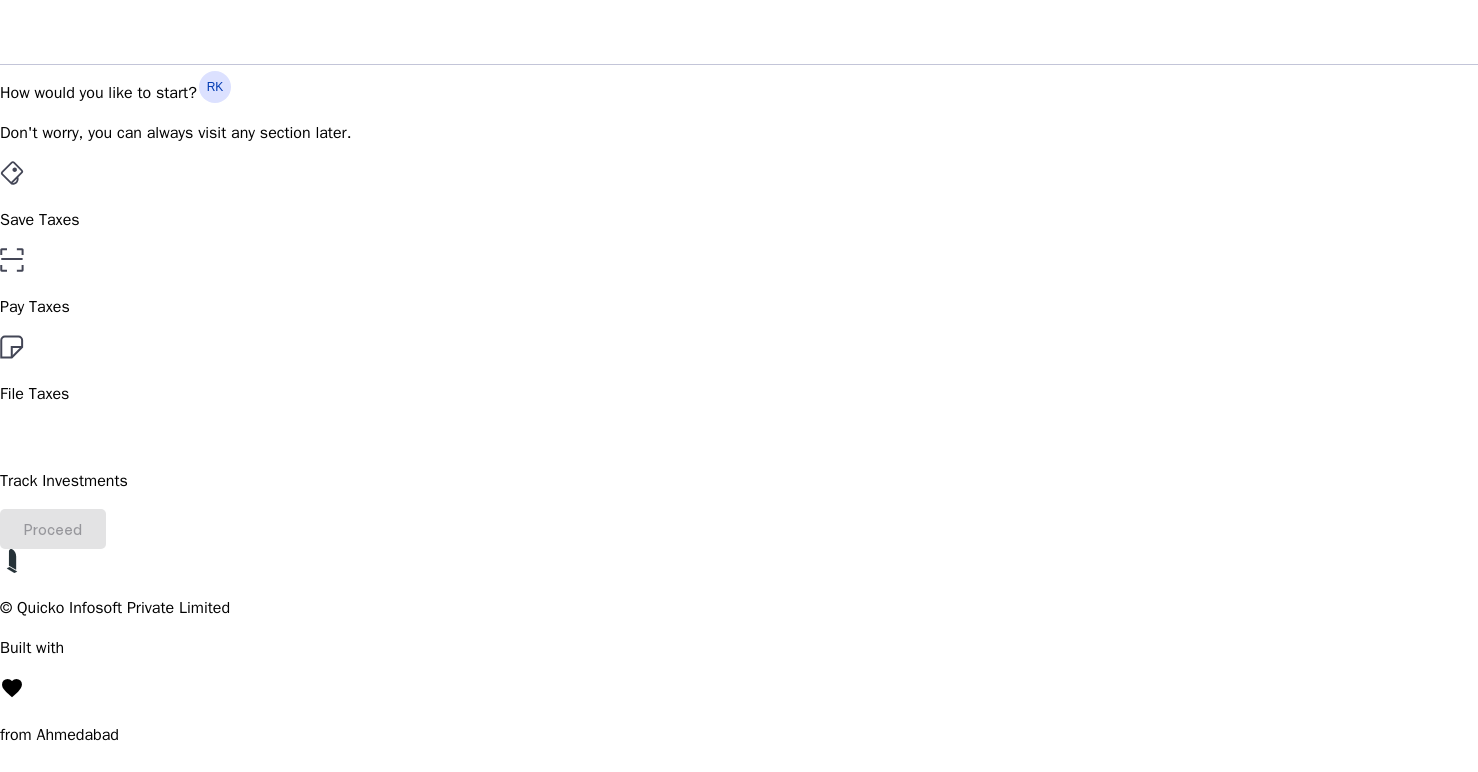 click on "Save Taxes" at bounding box center (739, 196) 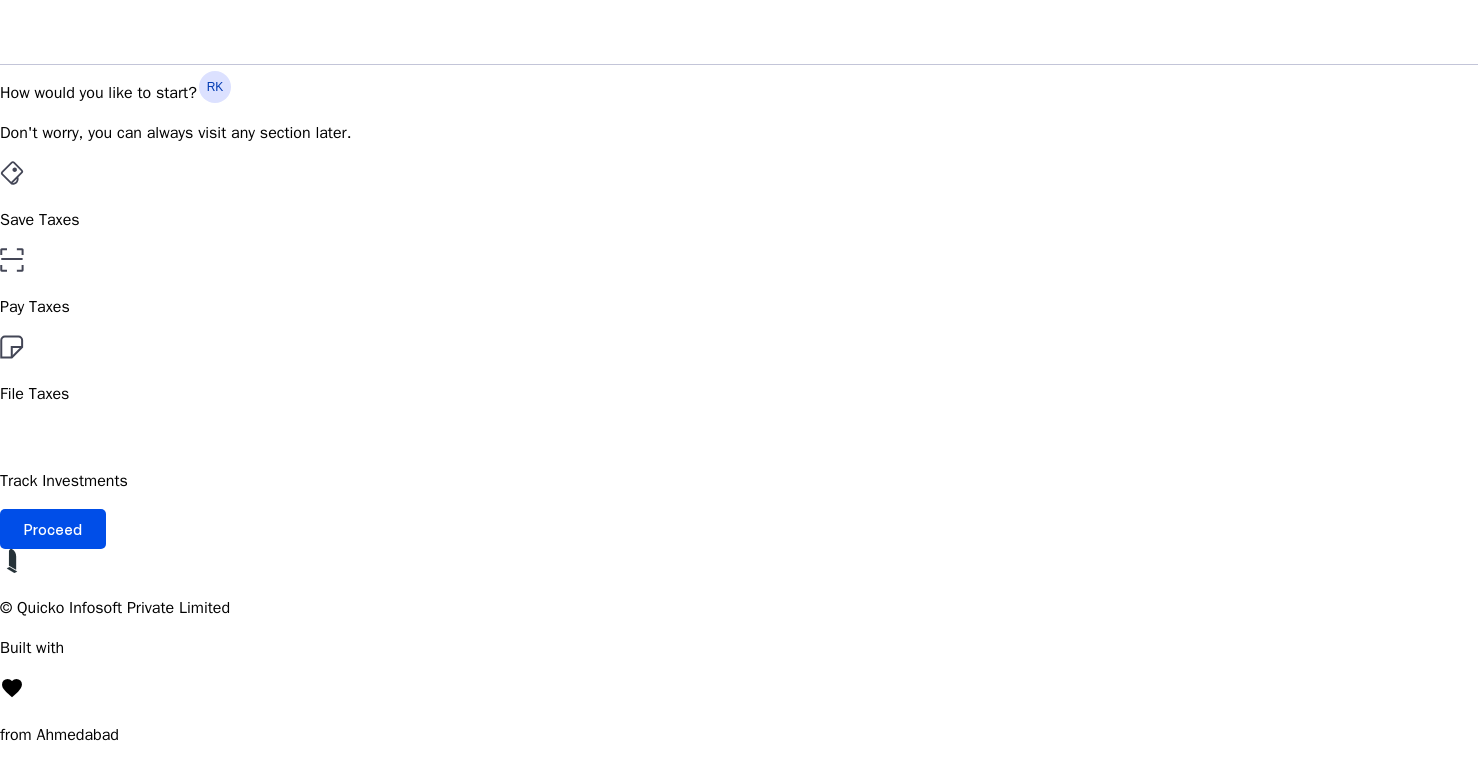 click on "File Taxes" at bounding box center [739, 370] 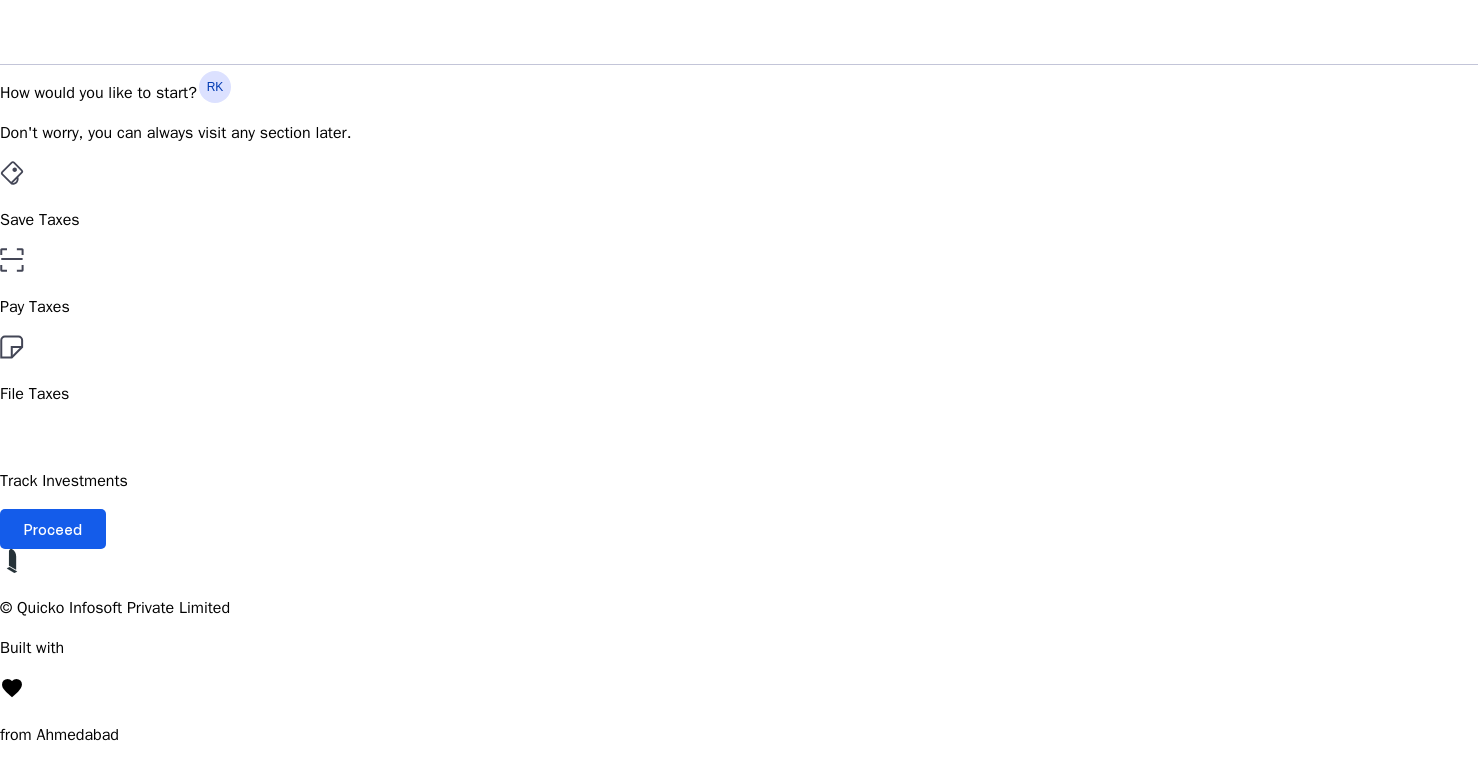 click on "Proceed" at bounding box center (53, 529) 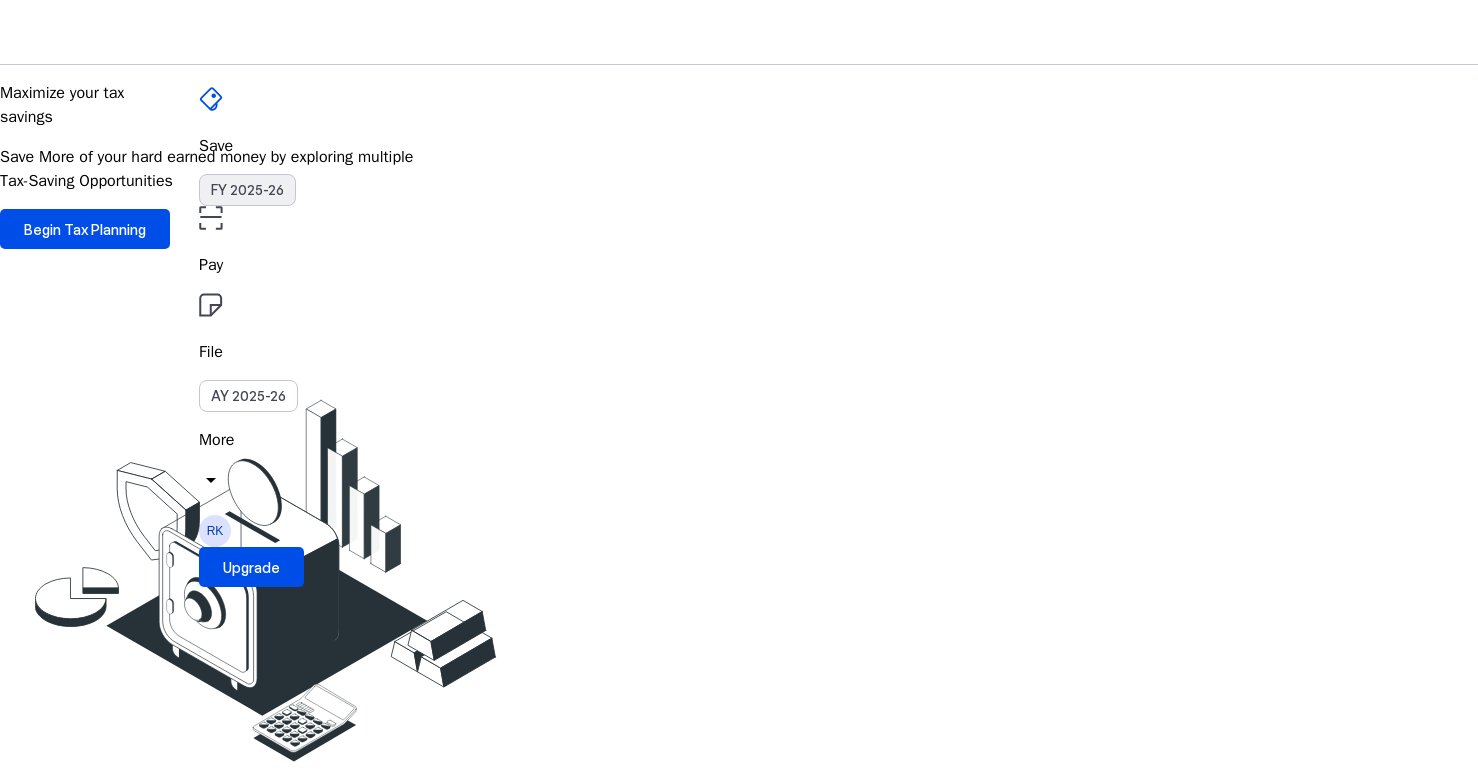 click on "FY 2025-26" at bounding box center [247, 190] 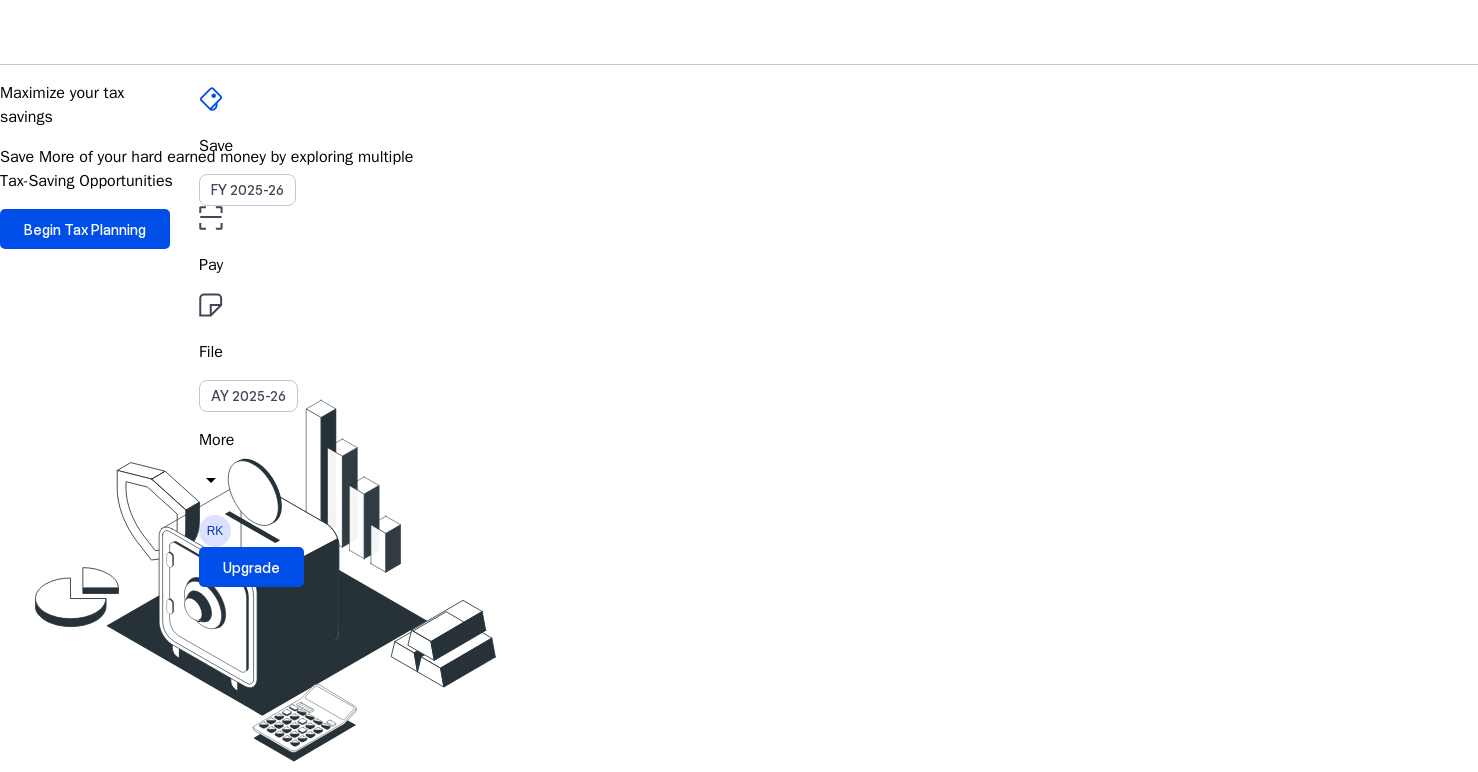 click on "Save" at bounding box center [739, 146] 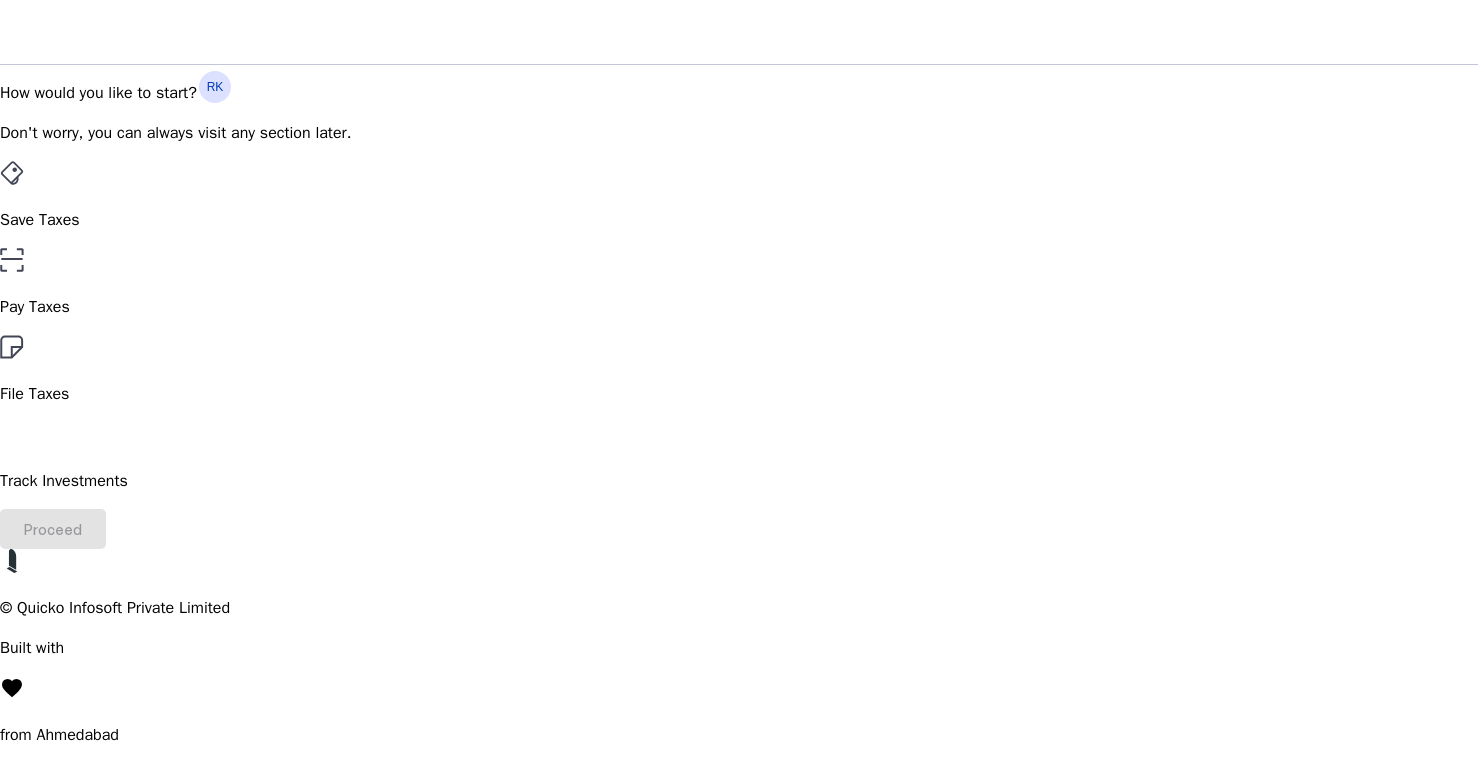 click on "File Taxes" at bounding box center (739, 220) 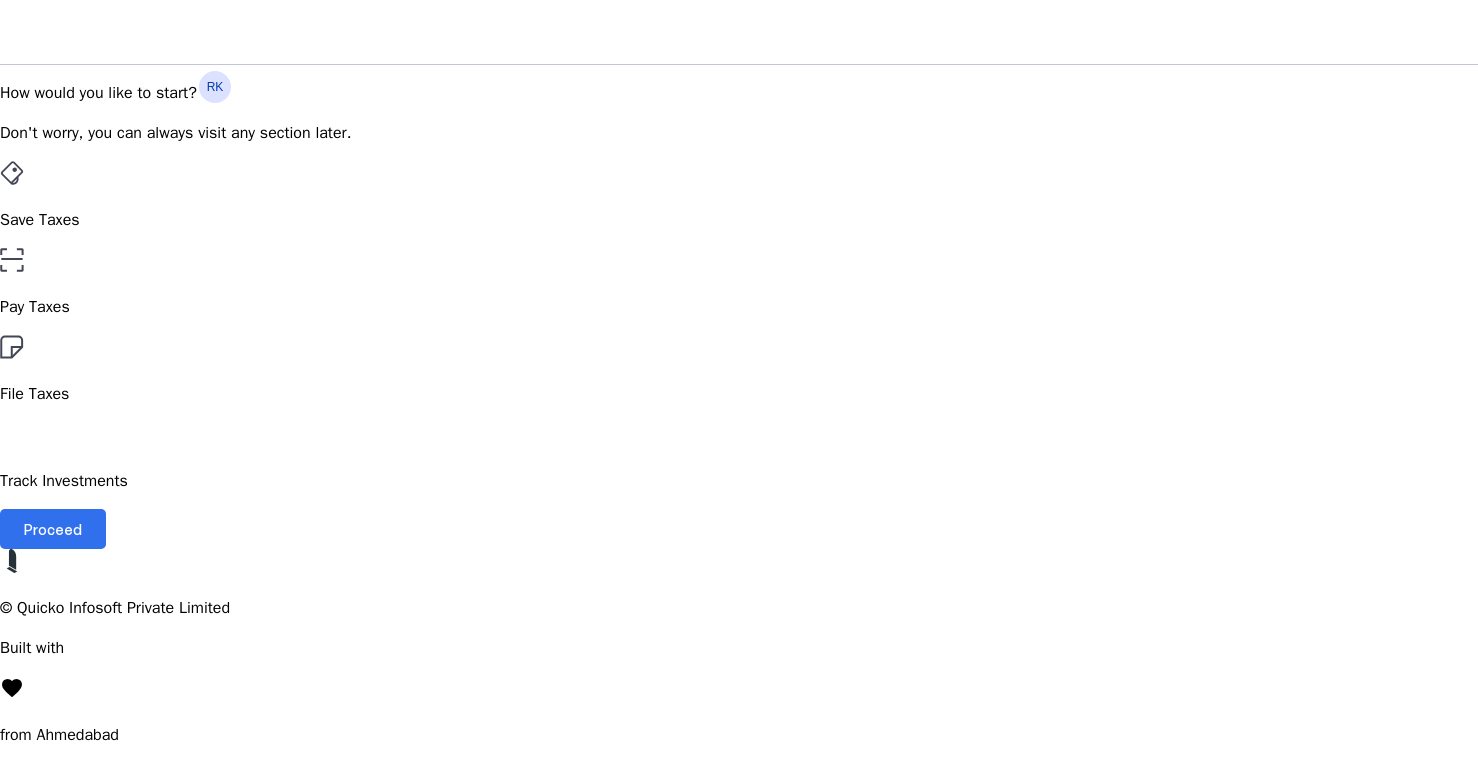click at bounding box center (53, 529) 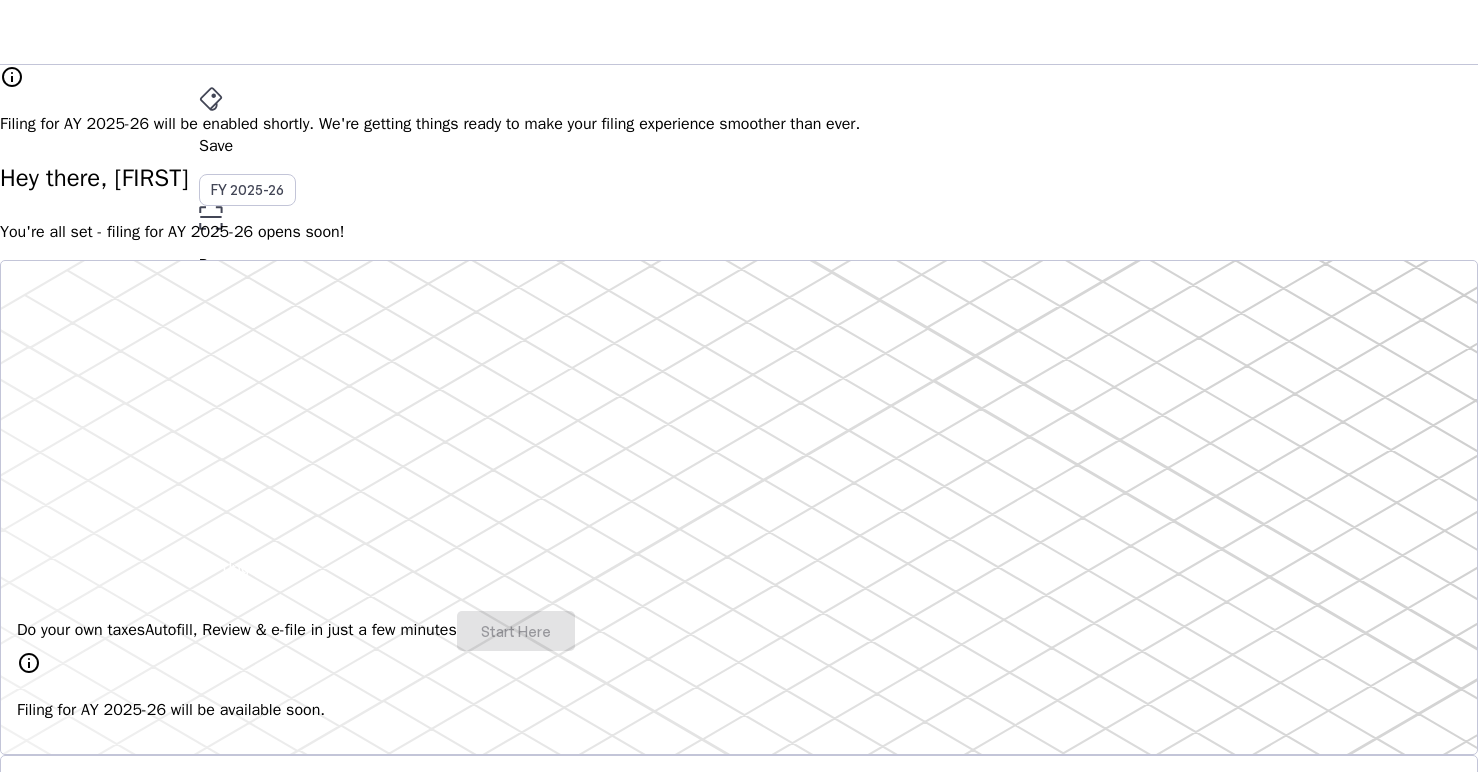 click on "AY 2025-26" at bounding box center (248, 396) 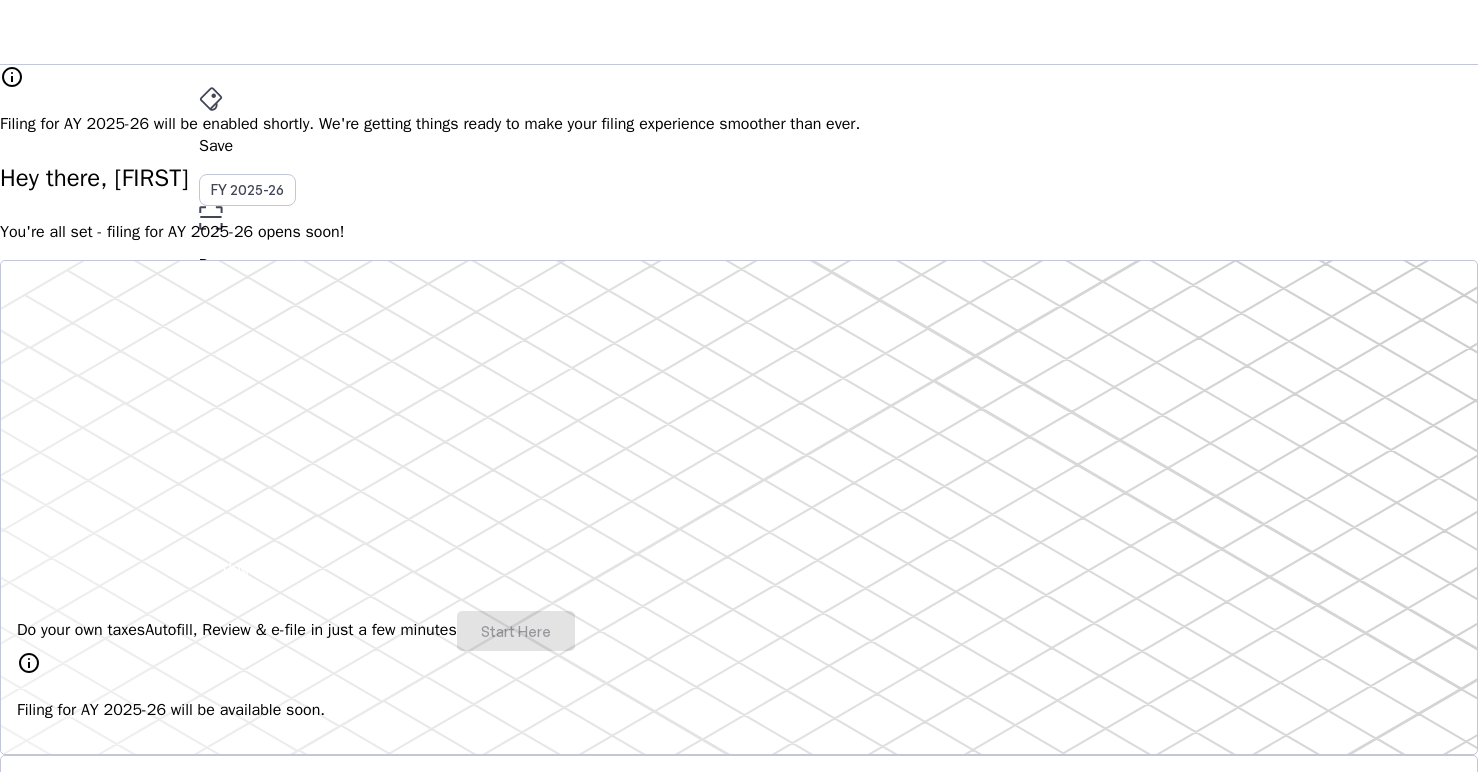 click on "File" at bounding box center (739, 352) 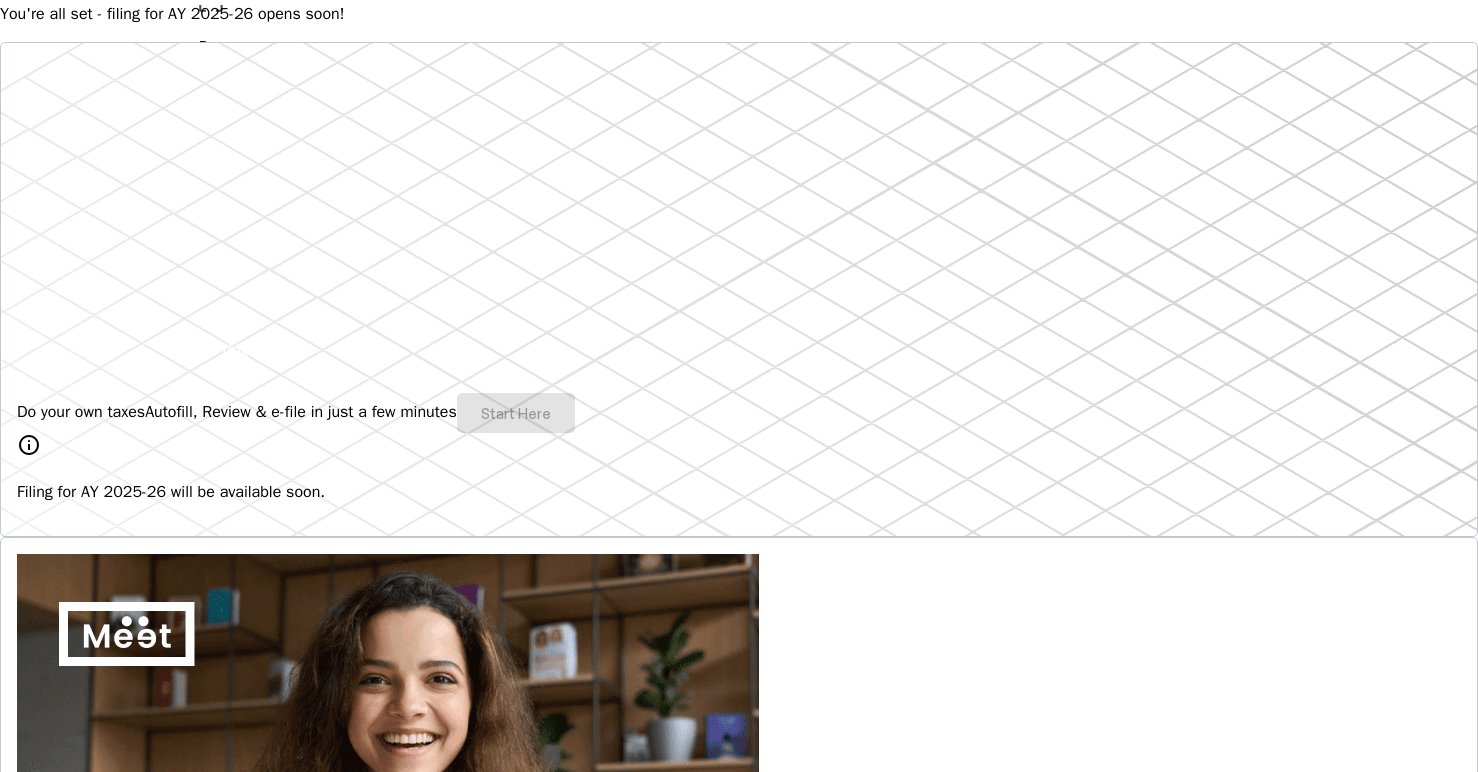 scroll, scrollTop: 0, scrollLeft: 0, axis: both 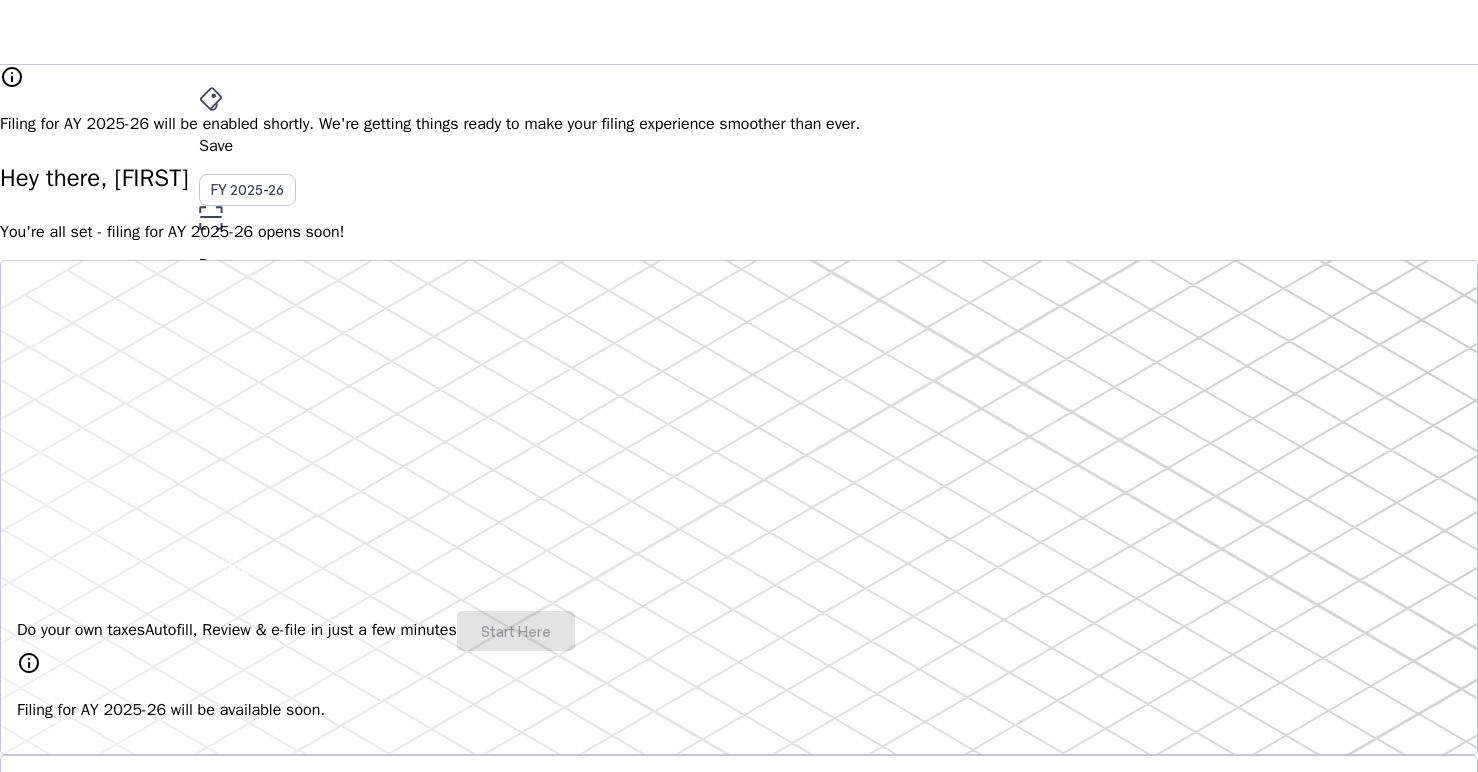 click on "Do your own taxes   Autofill, Review & e-file in just a few minutes   Start Here" at bounding box center [739, 631] 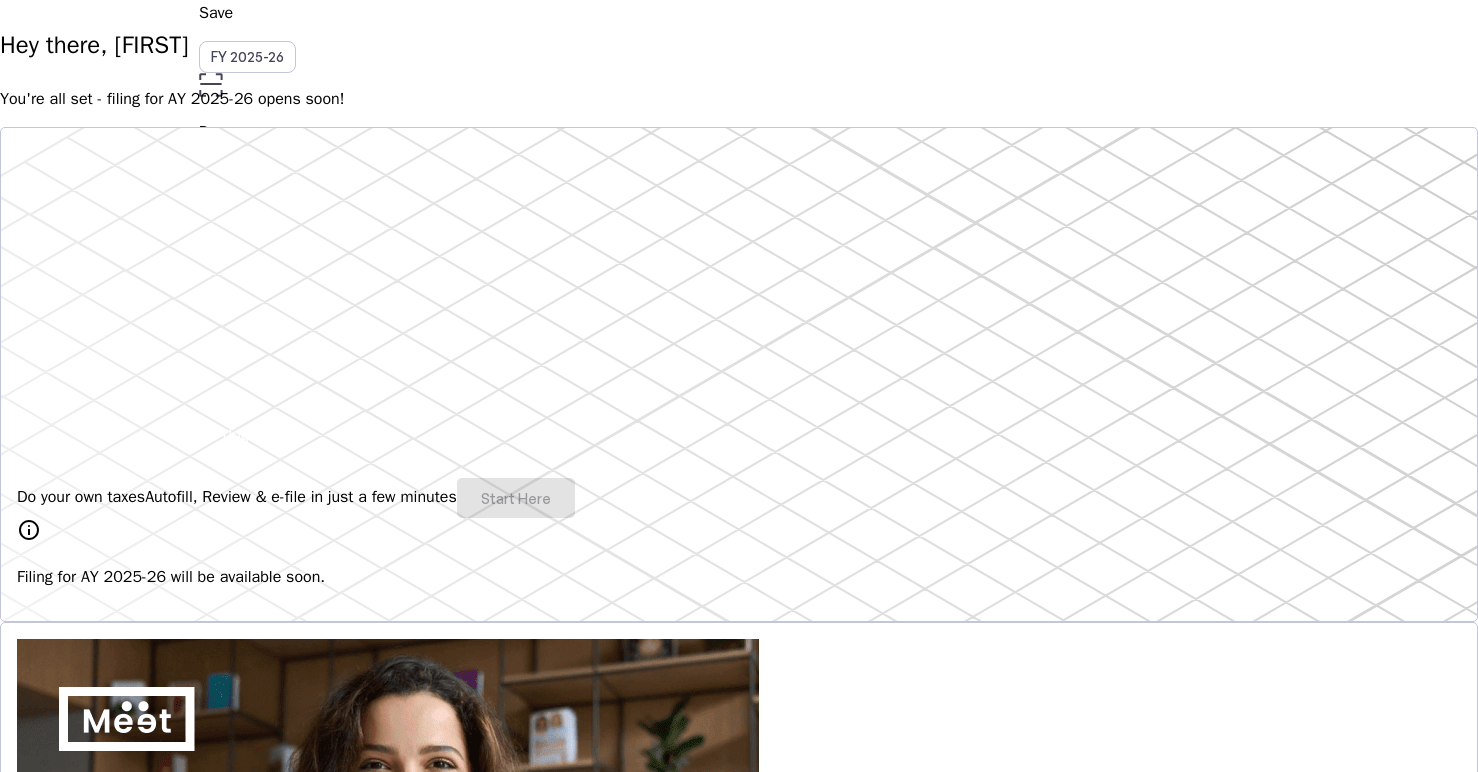 scroll, scrollTop: 211, scrollLeft: 0, axis: vertical 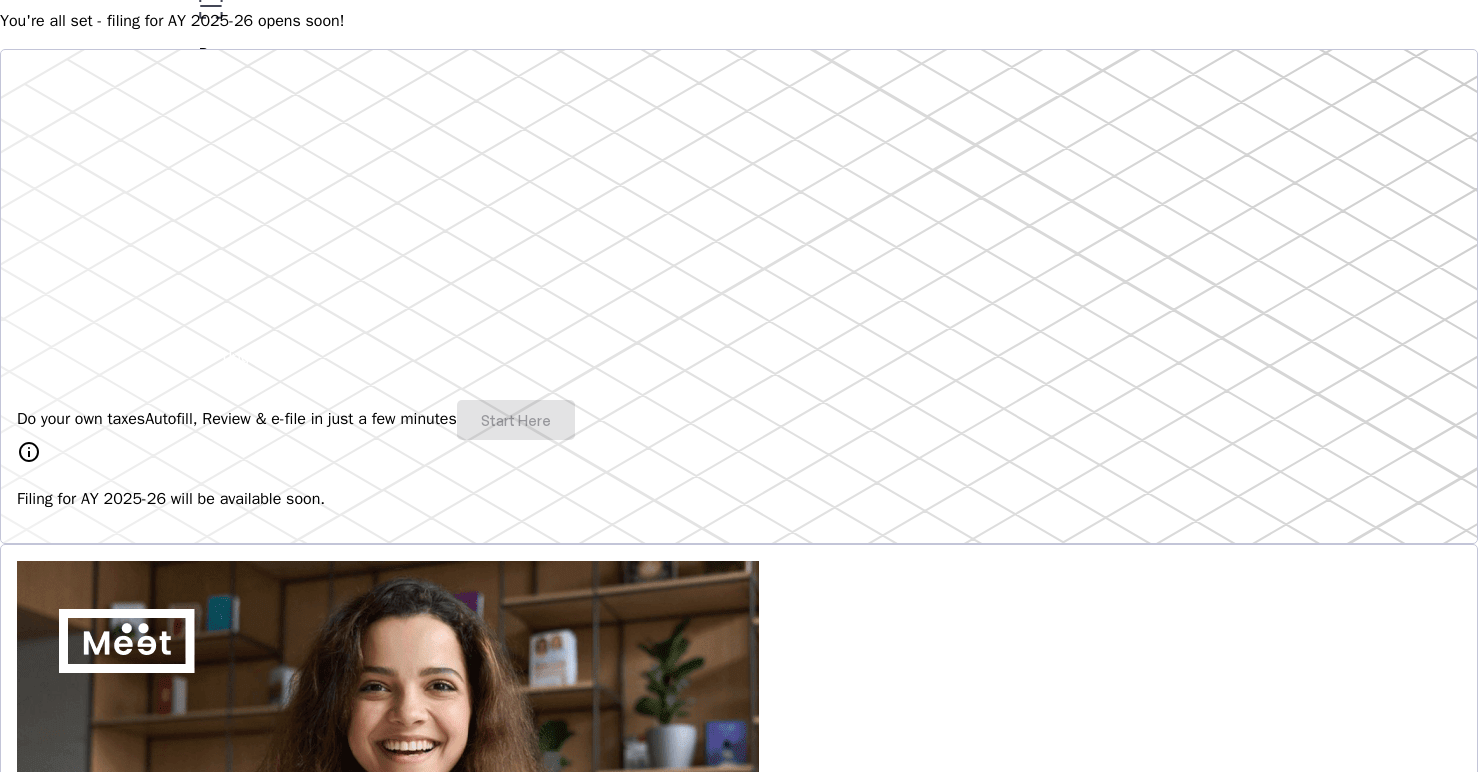 click on "Explore" at bounding box center (67, 1139) 